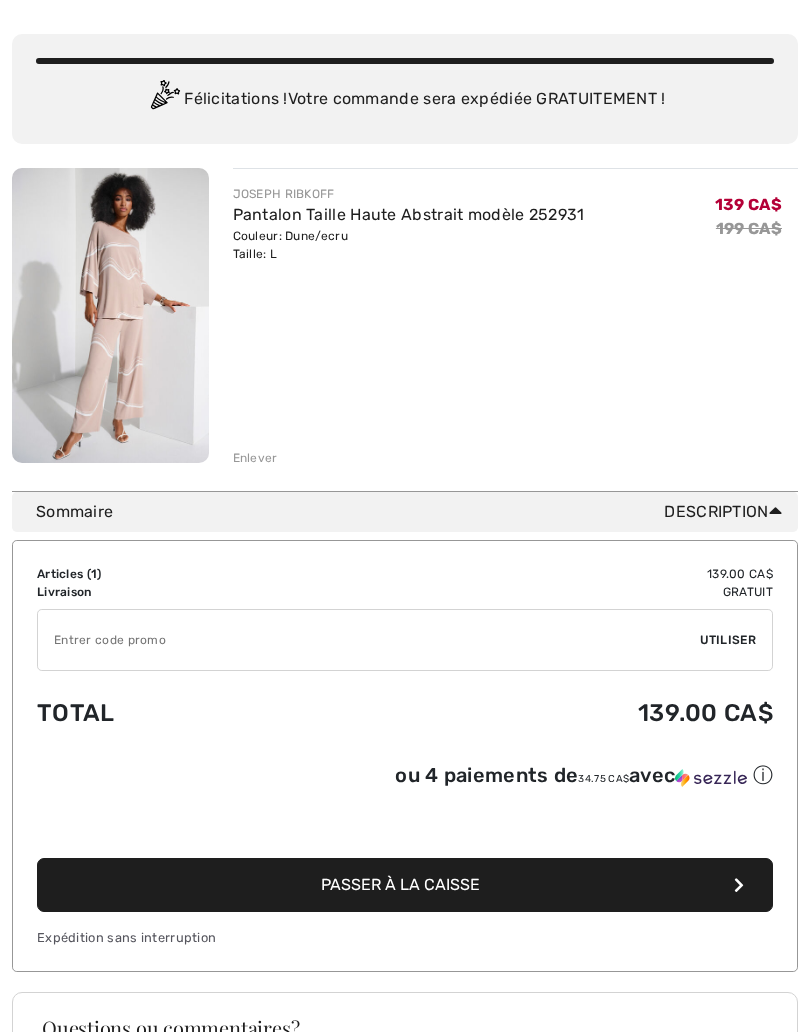 scroll, scrollTop: 130, scrollLeft: 0, axis: vertical 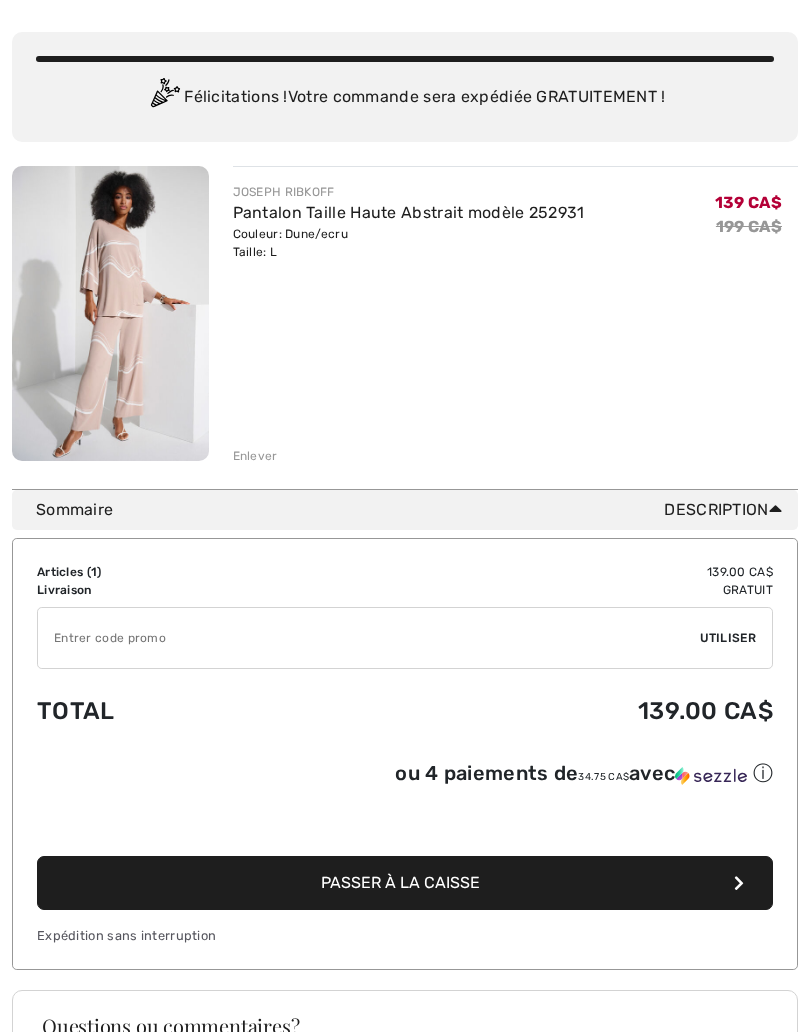 click on "Passer à la caisse" at bounding box center [405, 883] 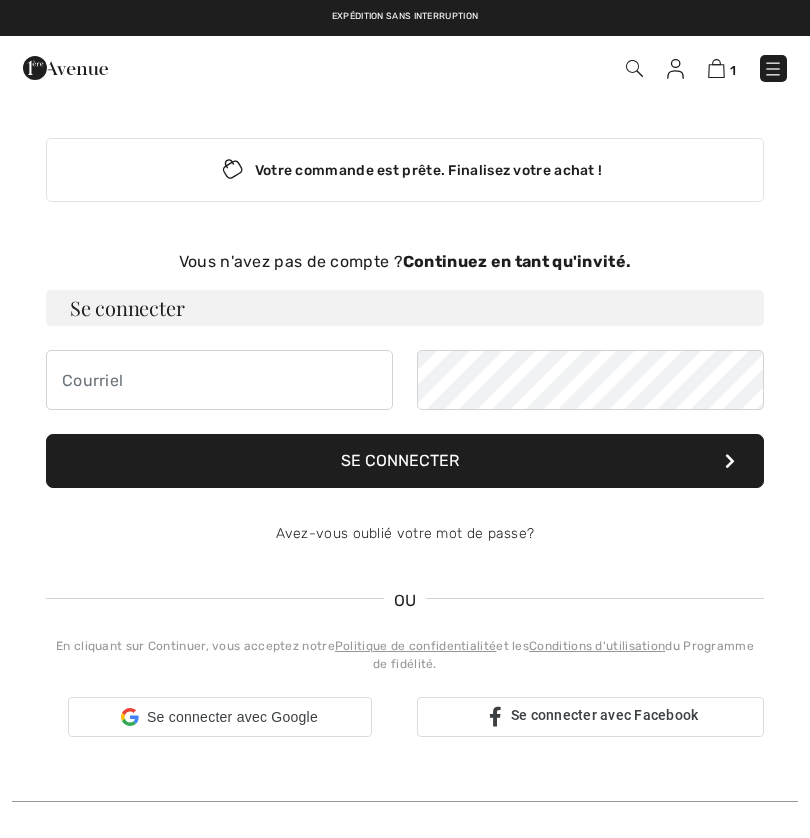 scroll, scrollTop: 0, scrollLeft: 0, axis: both 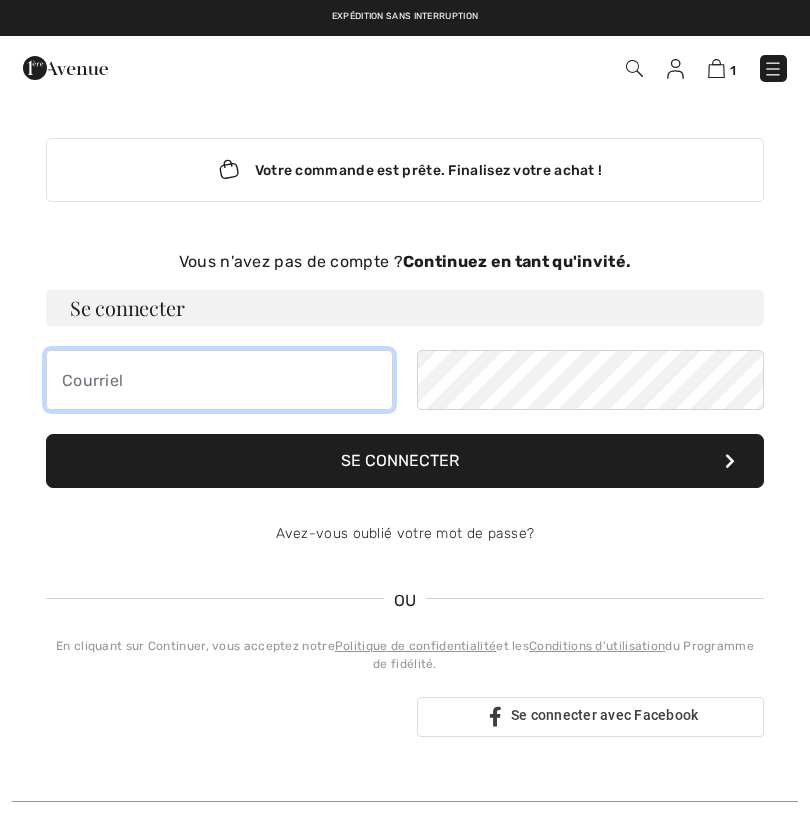 click at bounding box center (219, 380) 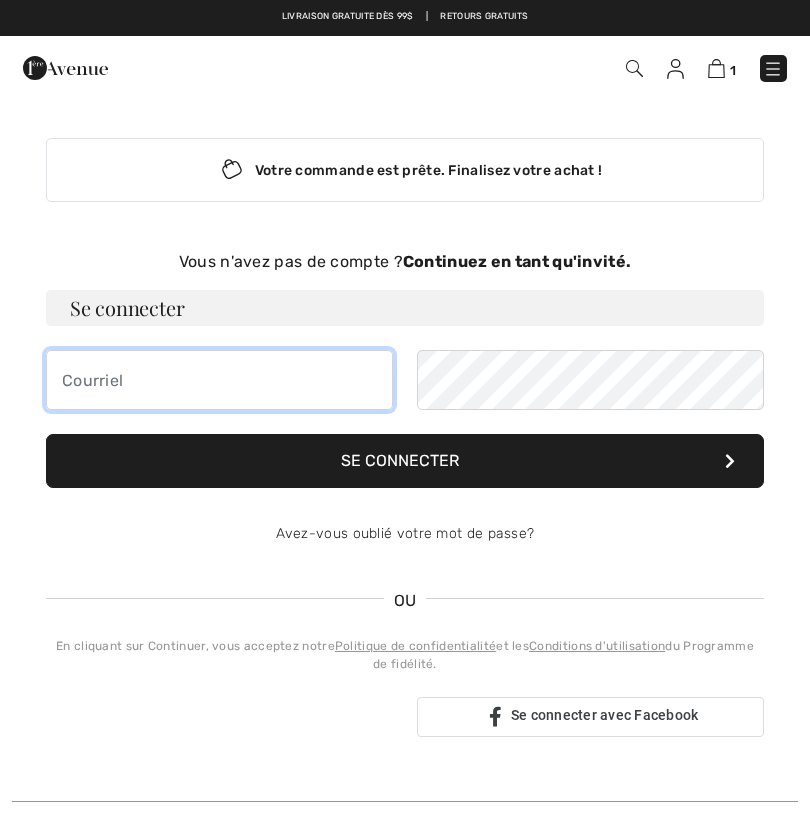 click at bounding box center (219, 380) 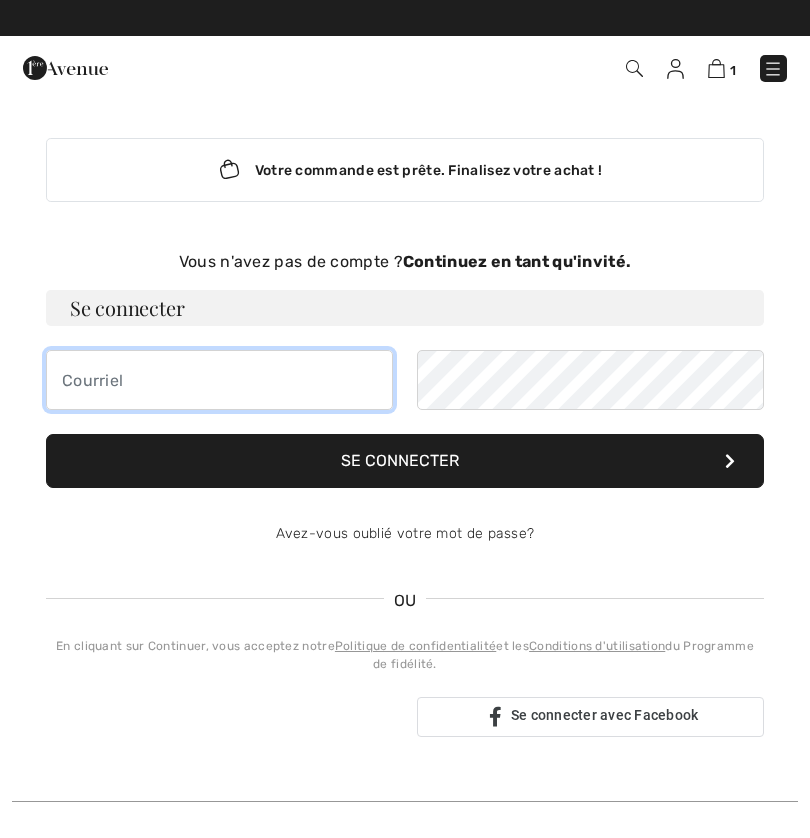 type on "[NAME]@[DOMAIN].ca" 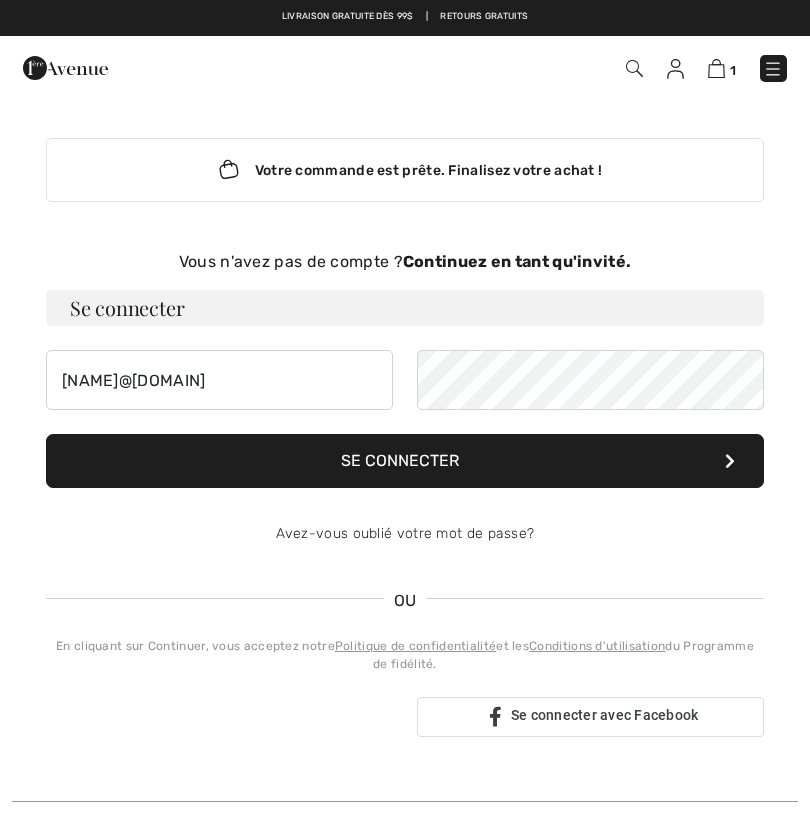 click on "Se connecter" at bounding box center [405, 461] 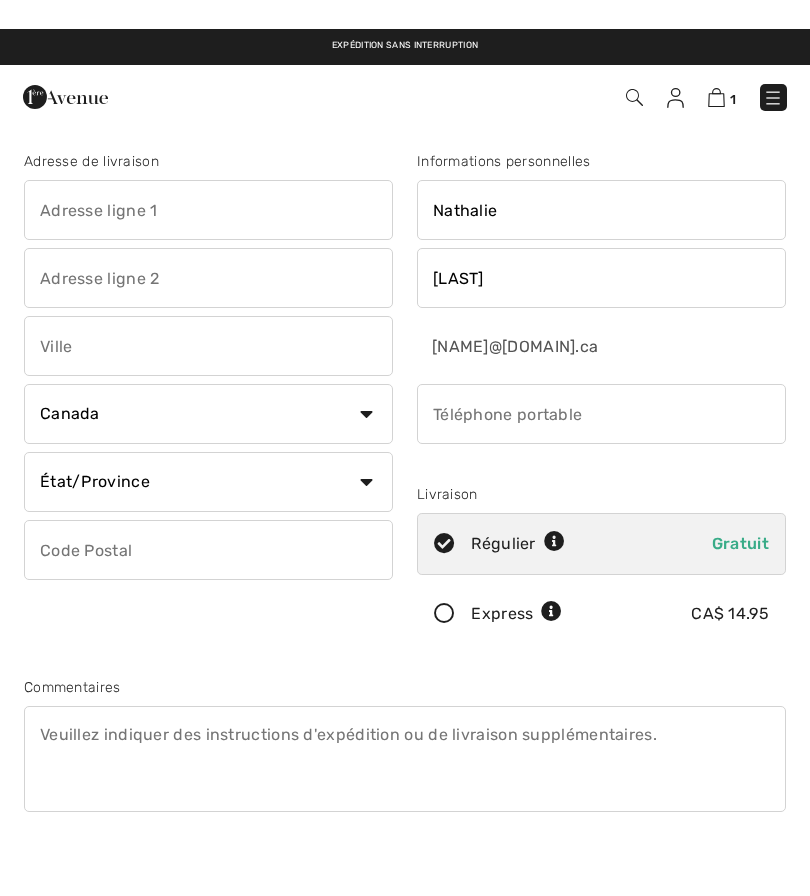 scroll, scrollTop: 0, scrollLeft: 0, axis: both 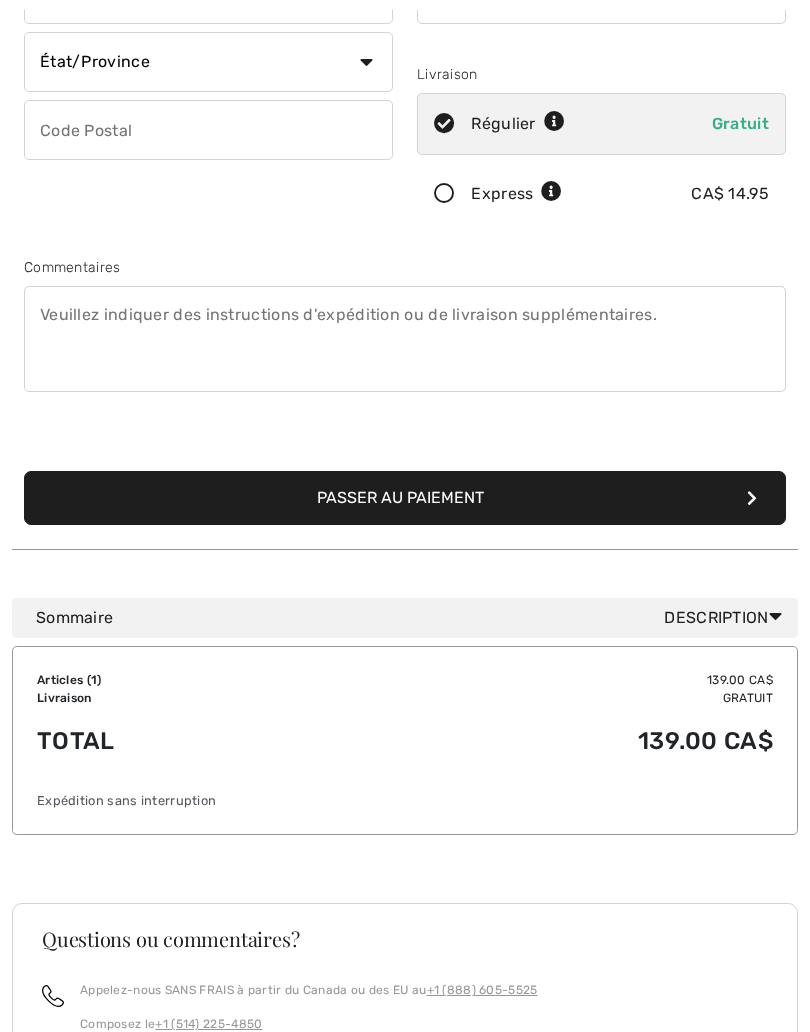 click on "Passer au paiement" at bounding box center (405, 499) 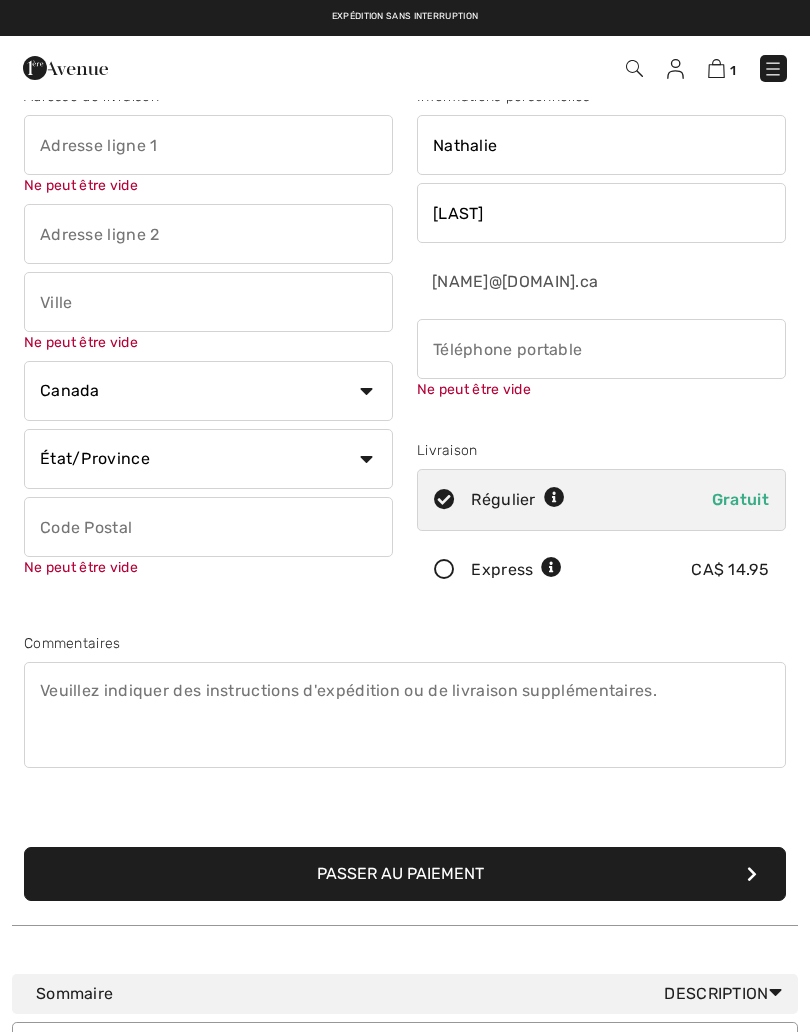 scroll, scrollTop: 7, scrollLeft: 0, axis: vertical 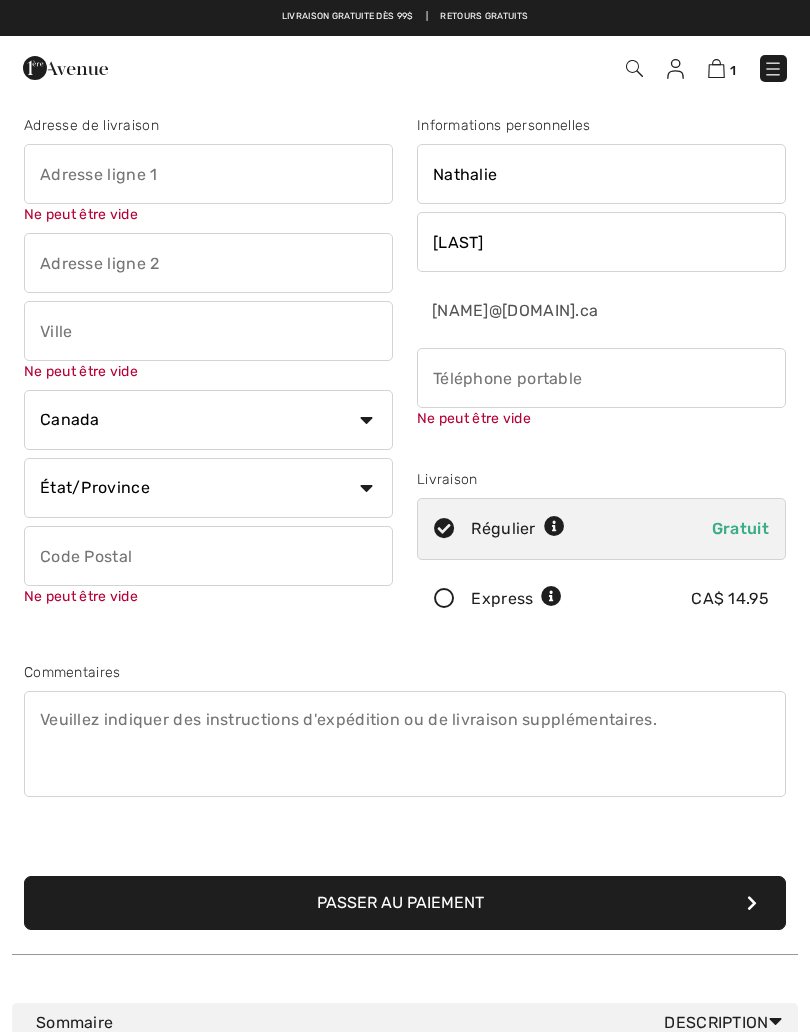 click at bounding box center (208, 174) 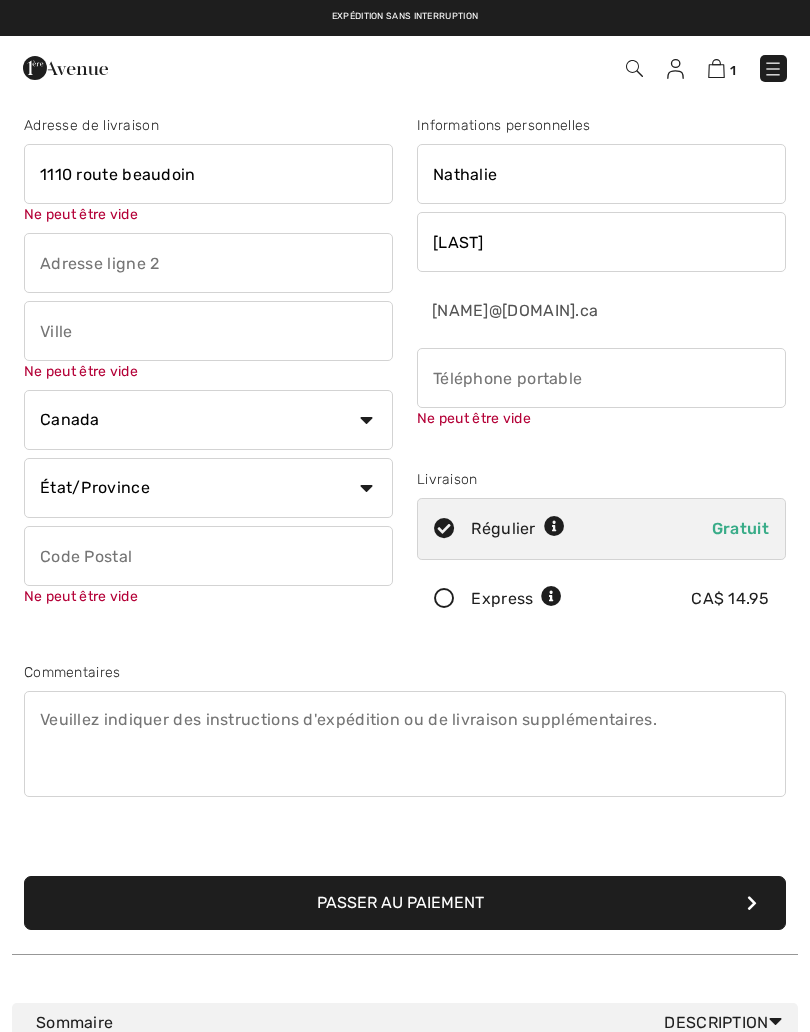 type on "1110 route beaudoin" 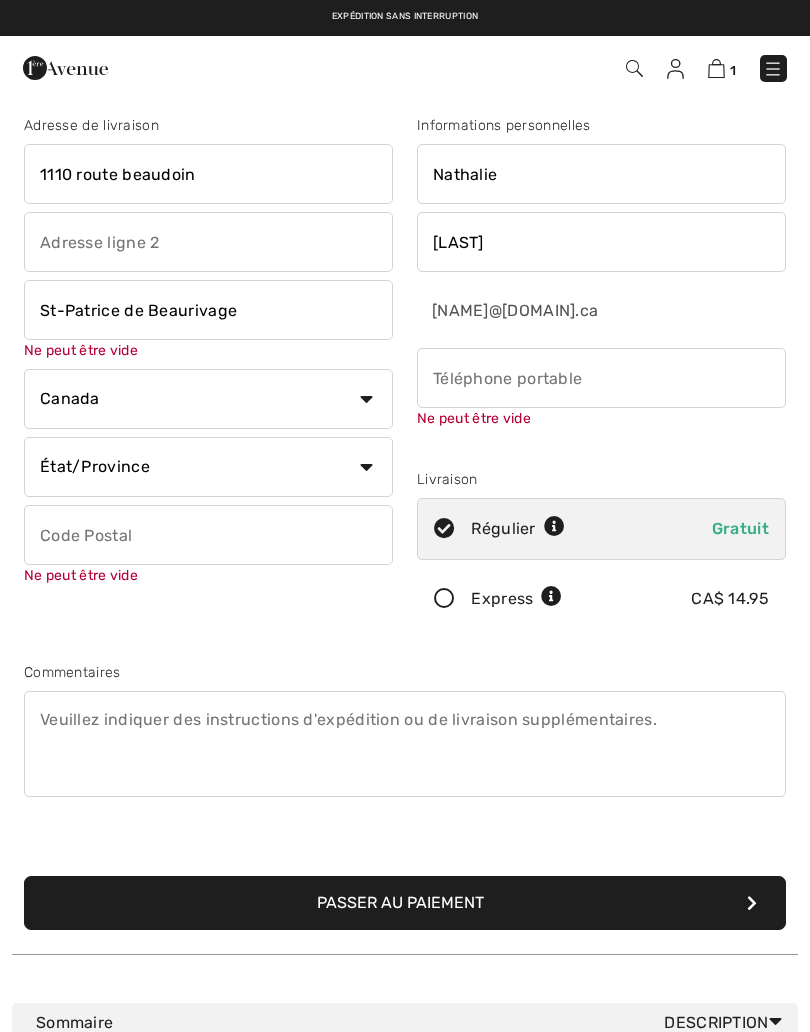 click at bounding box center [208, 535] 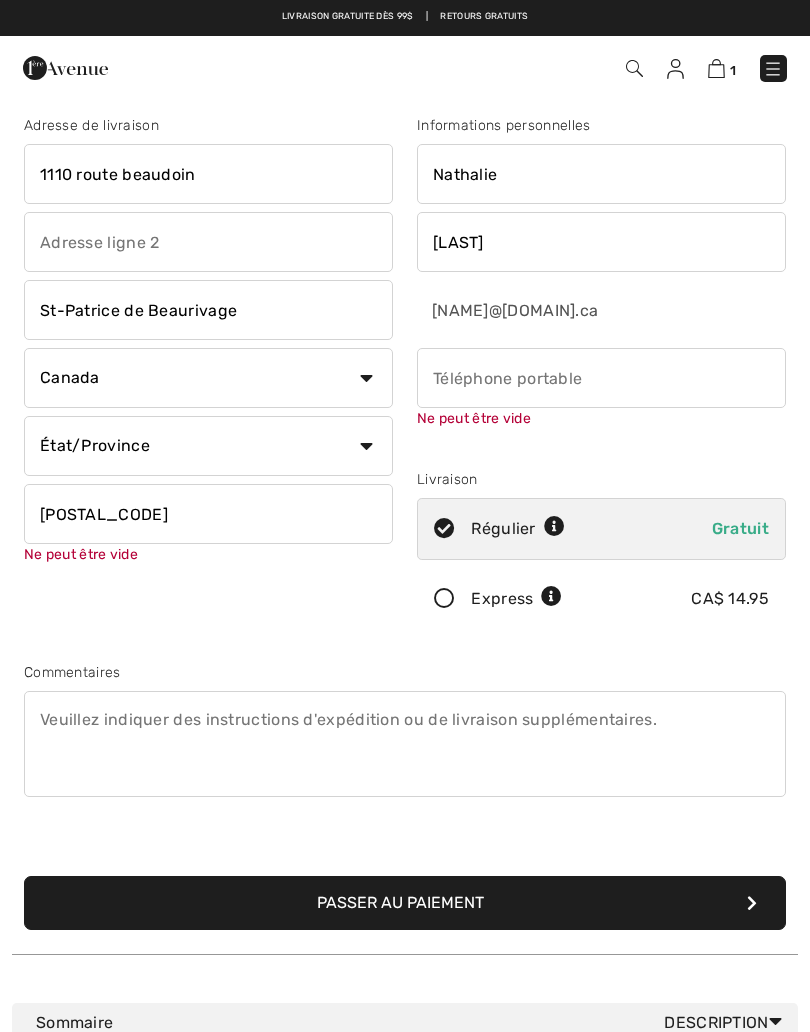 type on "[POSTAL_CODE]" 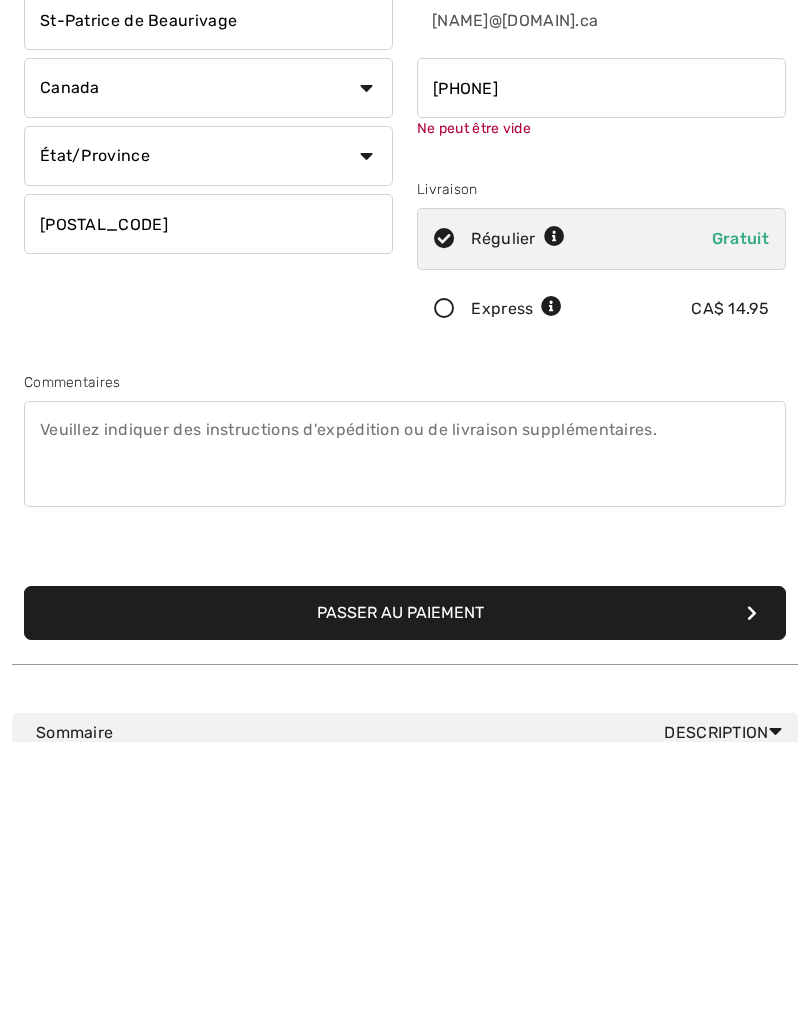 type on "4185962743" 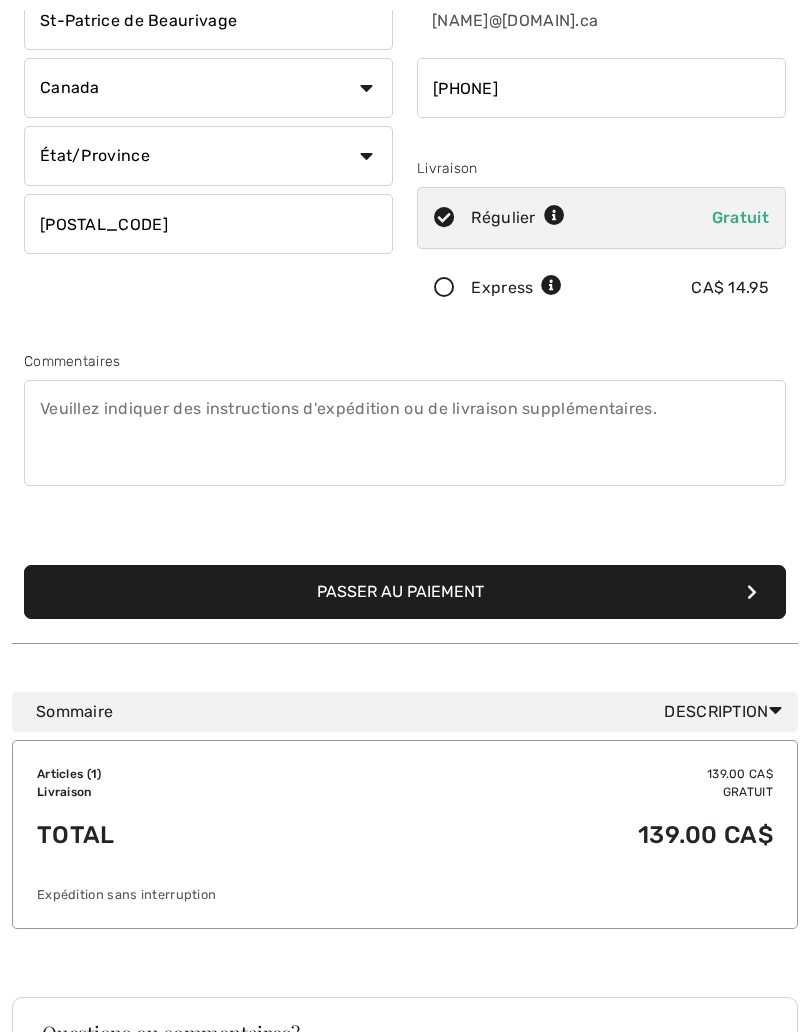 click on "Passer au paiement" at bounding box center [405, 592] 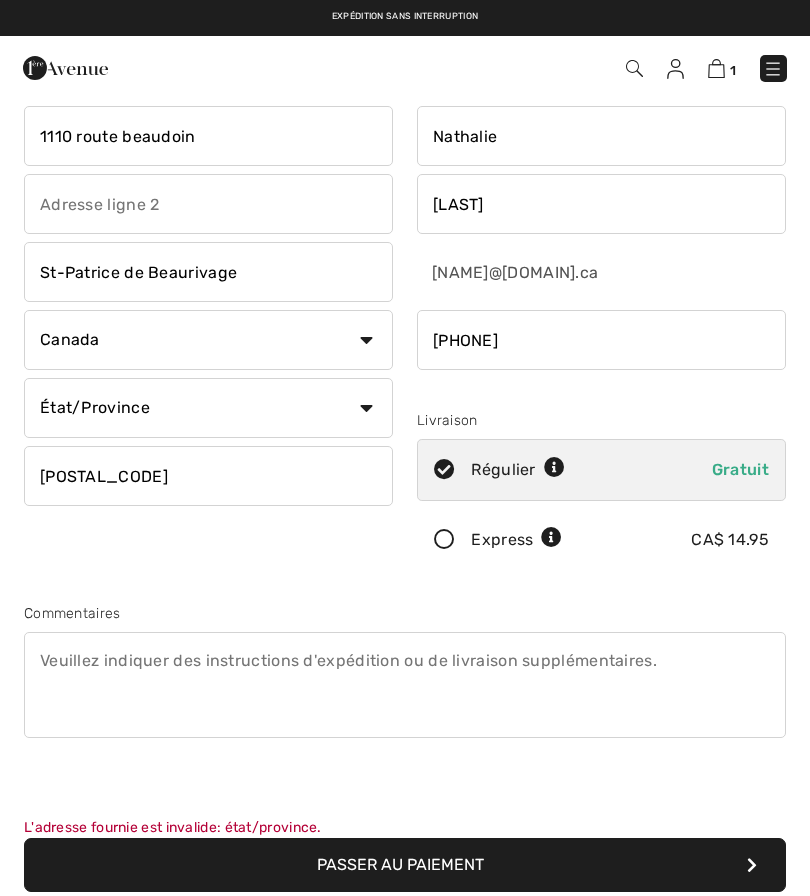 scroll, scrollTop: 44, scrollLeft: 0, axis: vertical 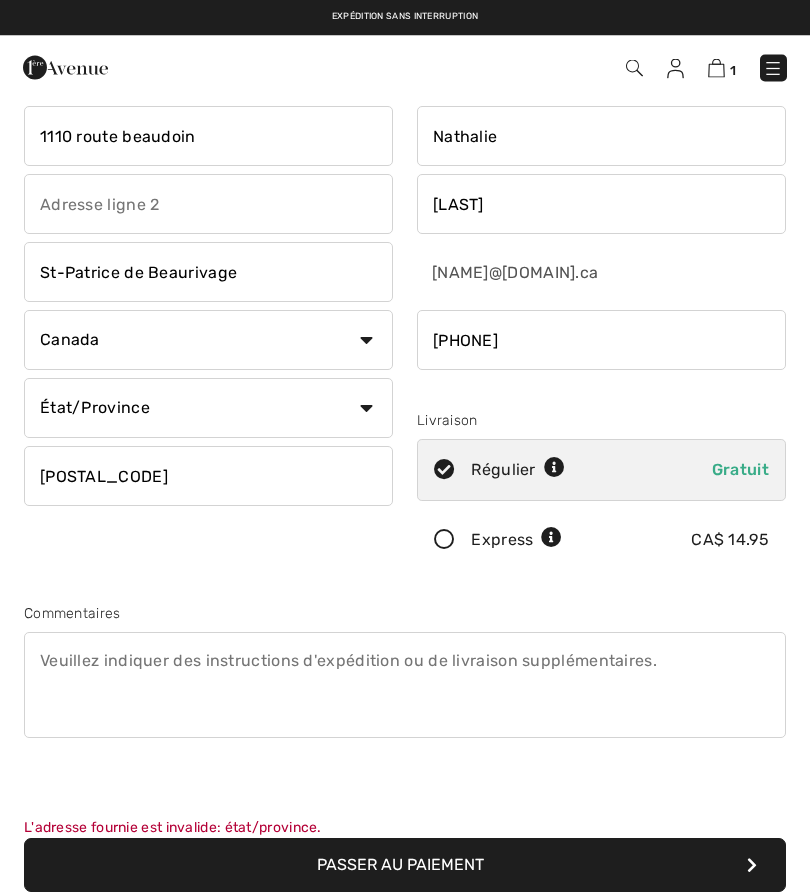 click on "État/Province
Alberta
Colombie-Britannique
Ile-du-Prince-Edward
Manitoba
Nouveau-Brunswick
Nouvelle-Ecosse
Nunavut
Ontario
Québec
Saskatchewan
Terre-Neuve-et-Labrador
Territoires-du-Nord-Ouest
Yukon" at bounding box center (208, 409) 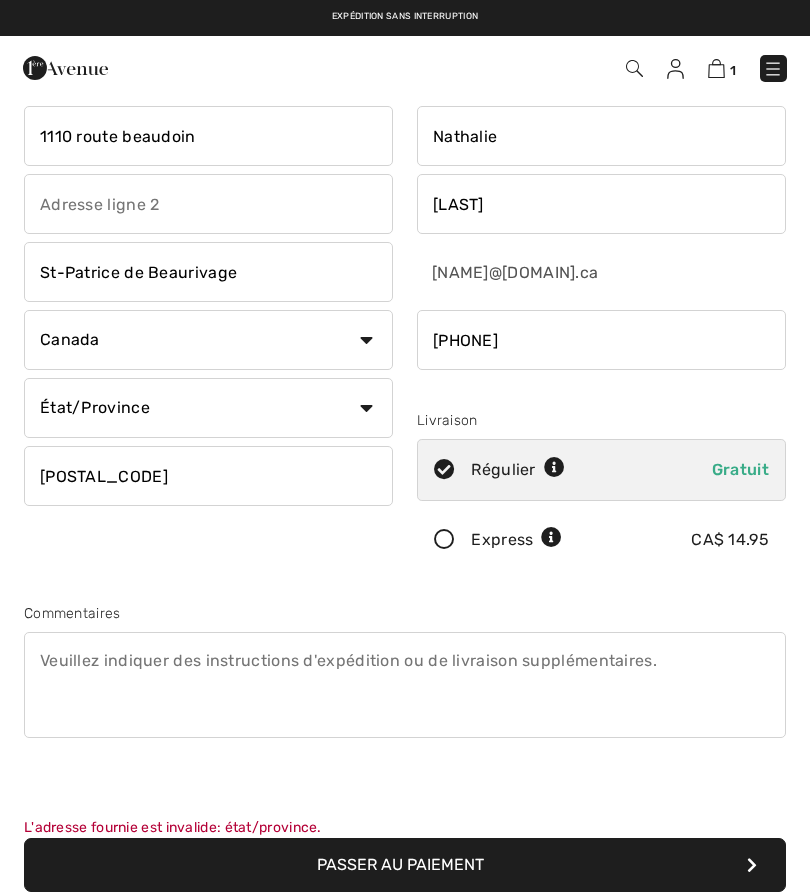 select on "QC" 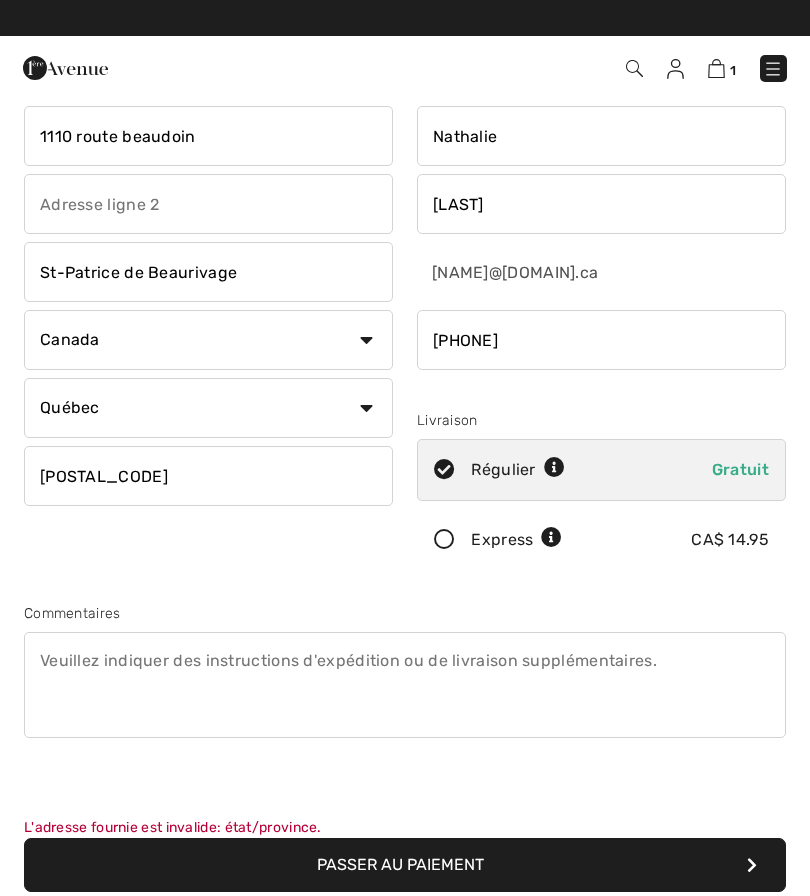 click on "Passer au paiement" at bounding box center [405, 865] 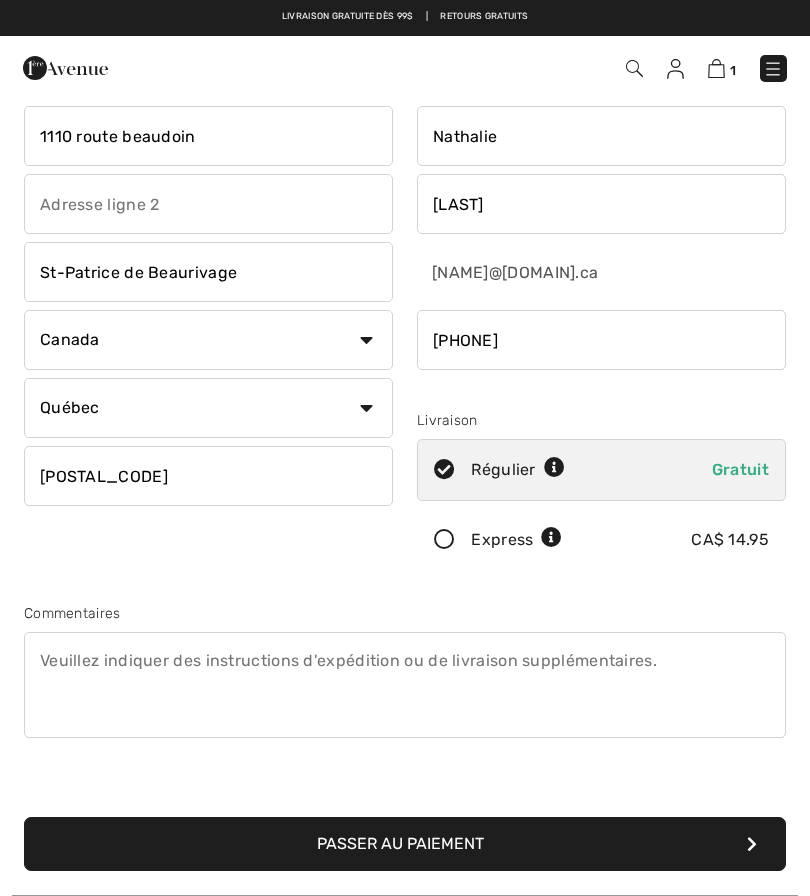 click at bounding box center [752, 844] 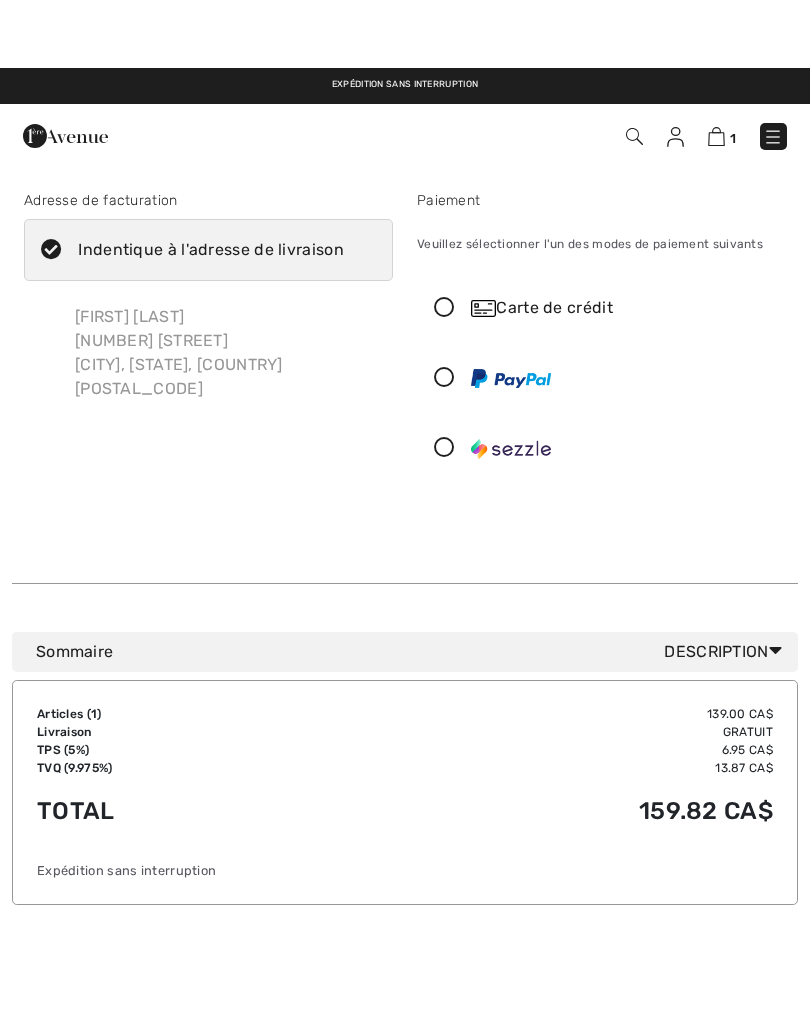 scroll, scrollTop: 0, scrollLeft: 0, axis: both 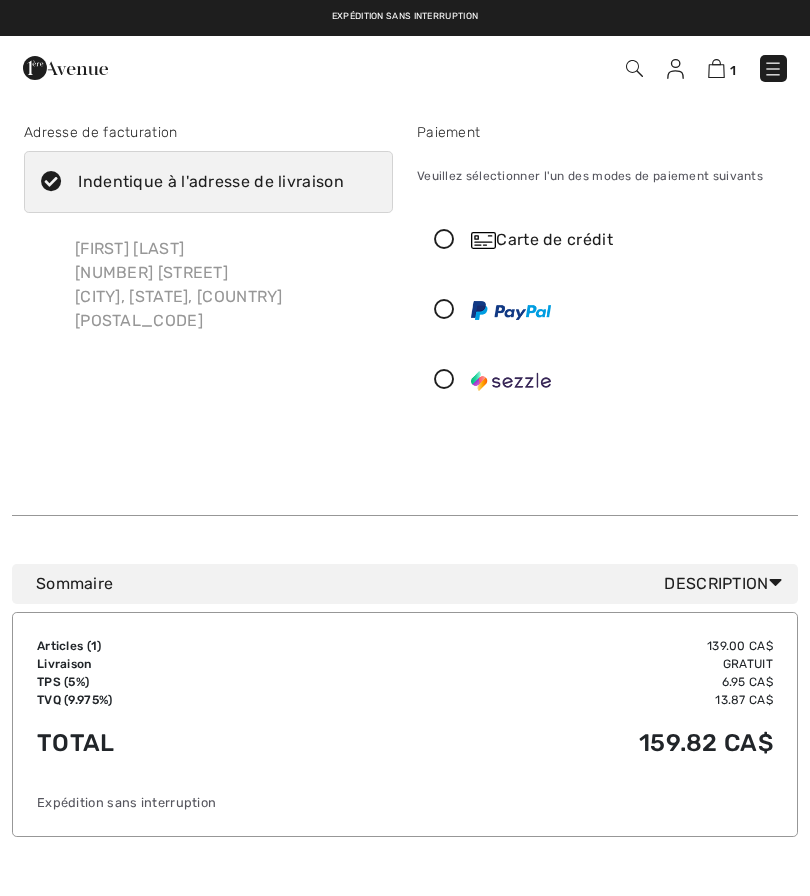 click at bounding box center (444, 240) 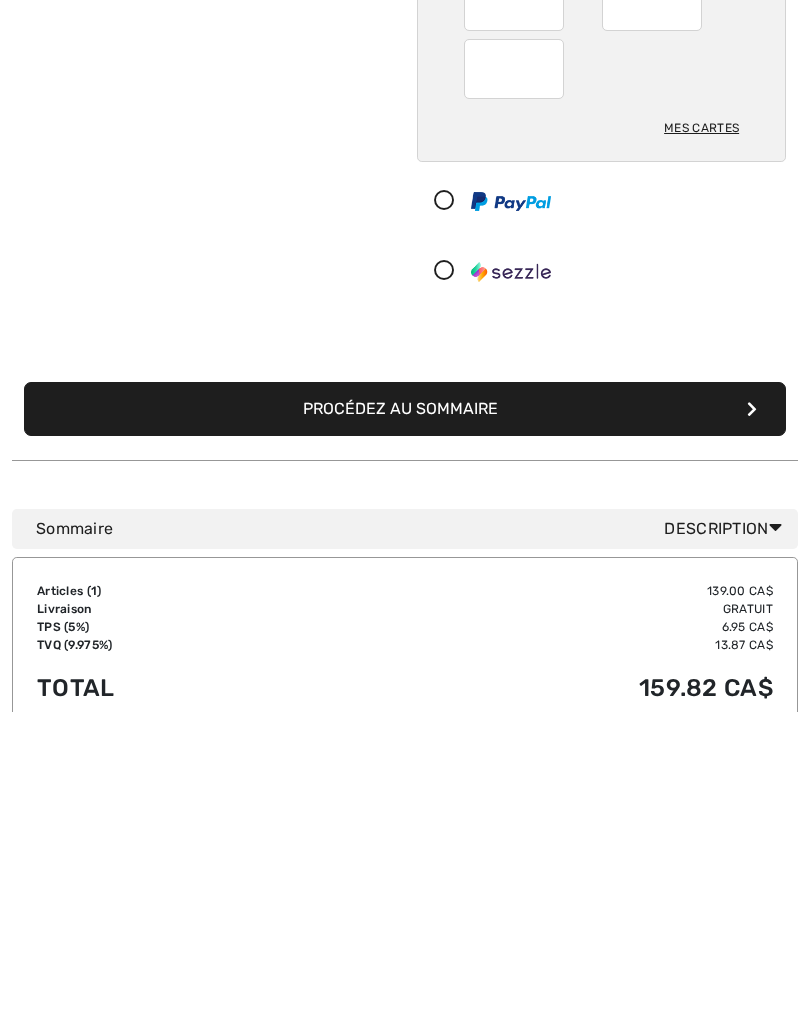 click on "Procédez au sommaire" at bounding box center (405, 729) 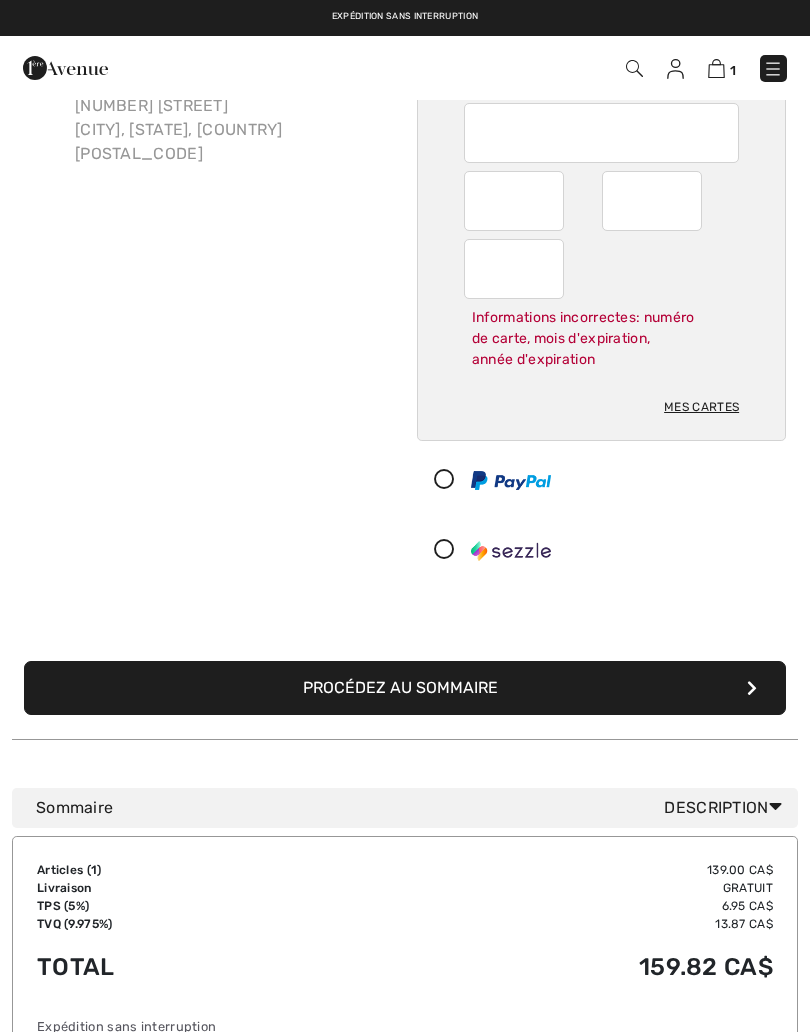 scroll, scrollTop: 65, scrollLeft: 0, axis: vertical 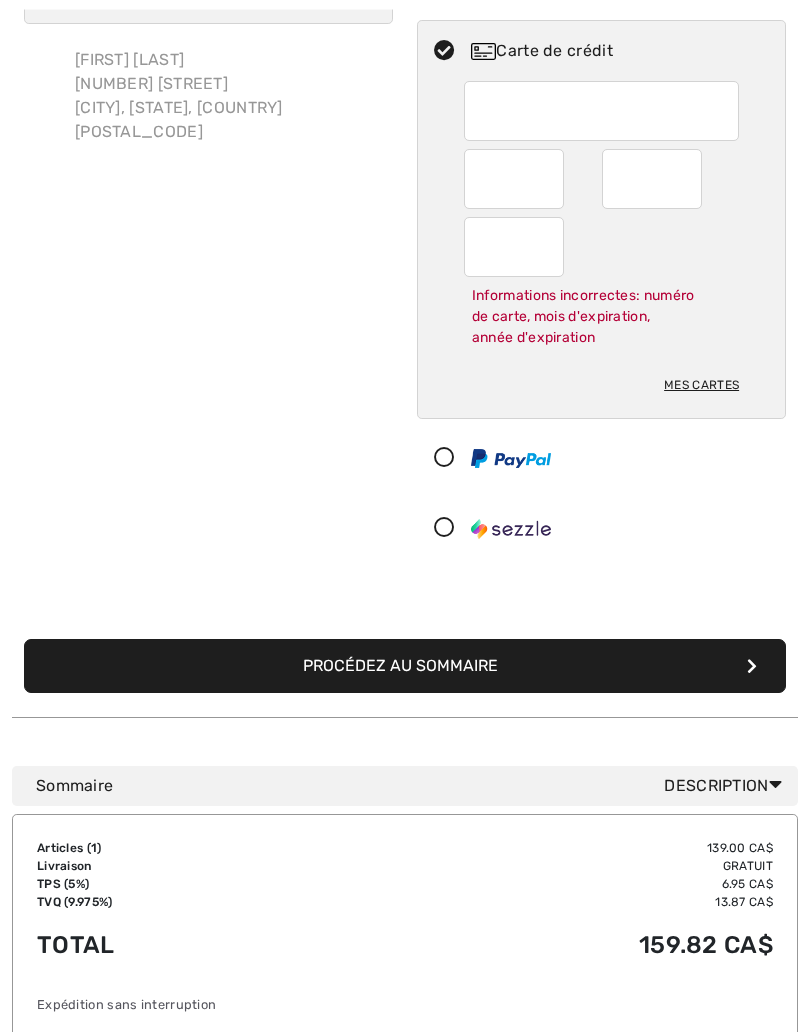 click on "Procédez au sommaire" at bounding box center [405, 667] 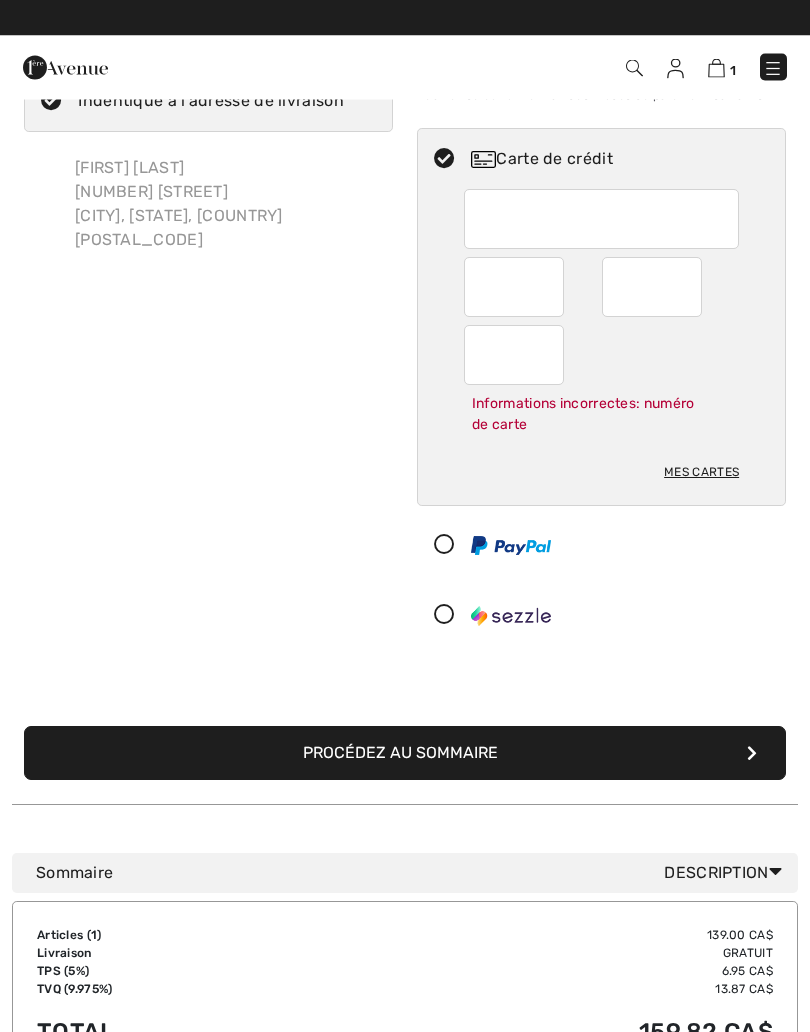 scroll, scrollTop: 65, scrollLeft: 0, axis: vertical 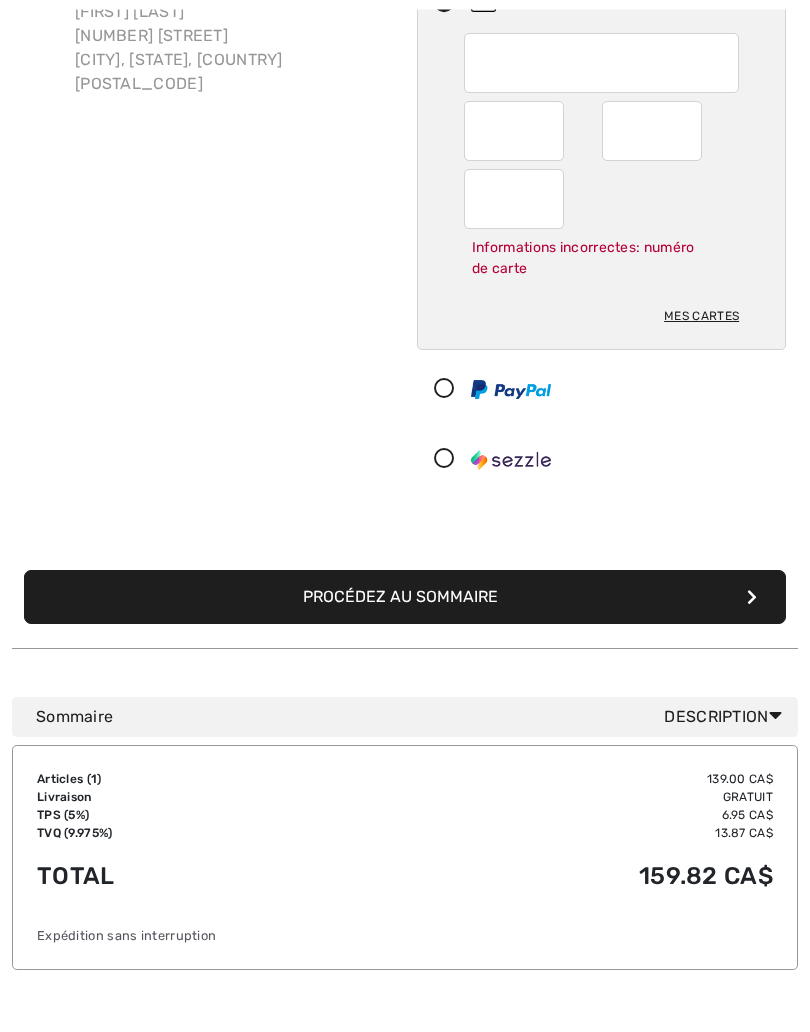 click on "Procédez au sommaire" at bounding box center [405, 598] 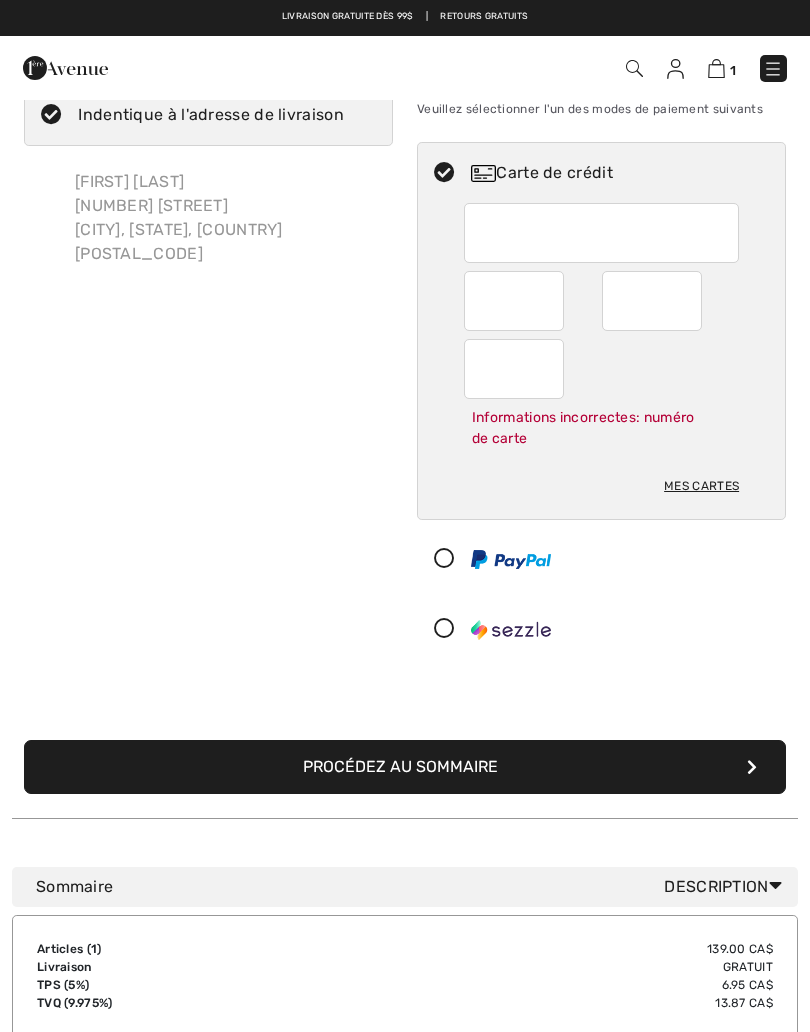 scroll, scrollTop: 65, scrollLeft: 0, axis: vertical 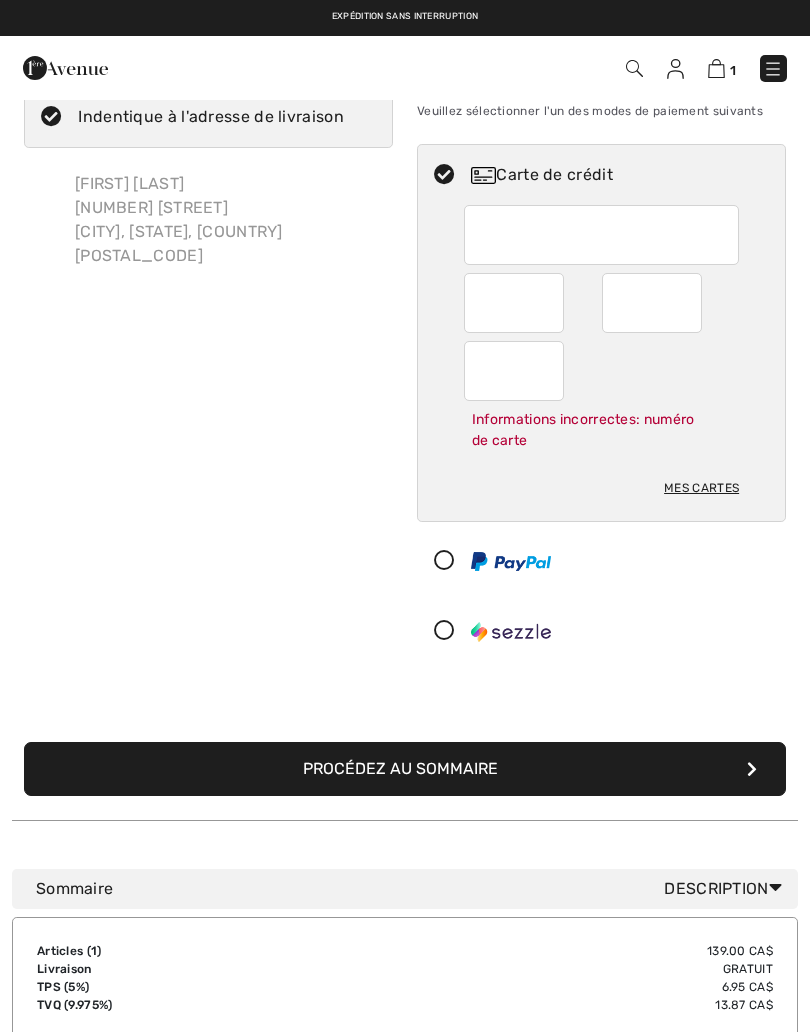 click on "Procédez au sommaire" at bounding box center (405, 769) 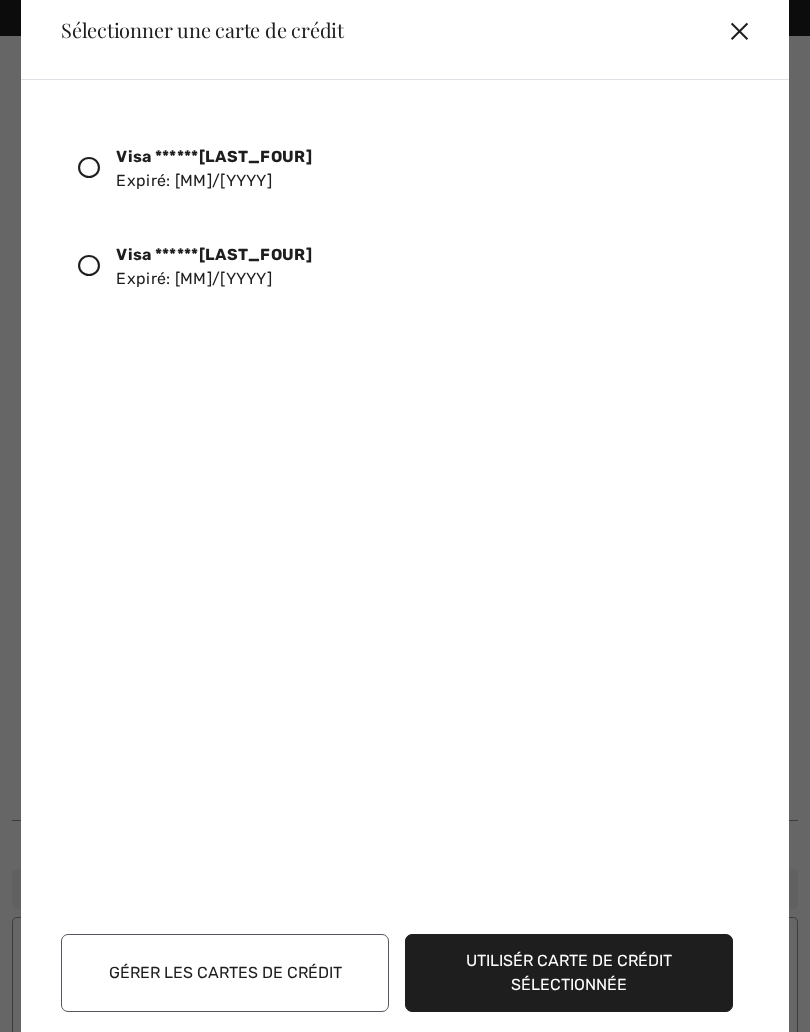 click on "Visa ******8034
Expiré: 03/2028" at bounding box center [214, 169] 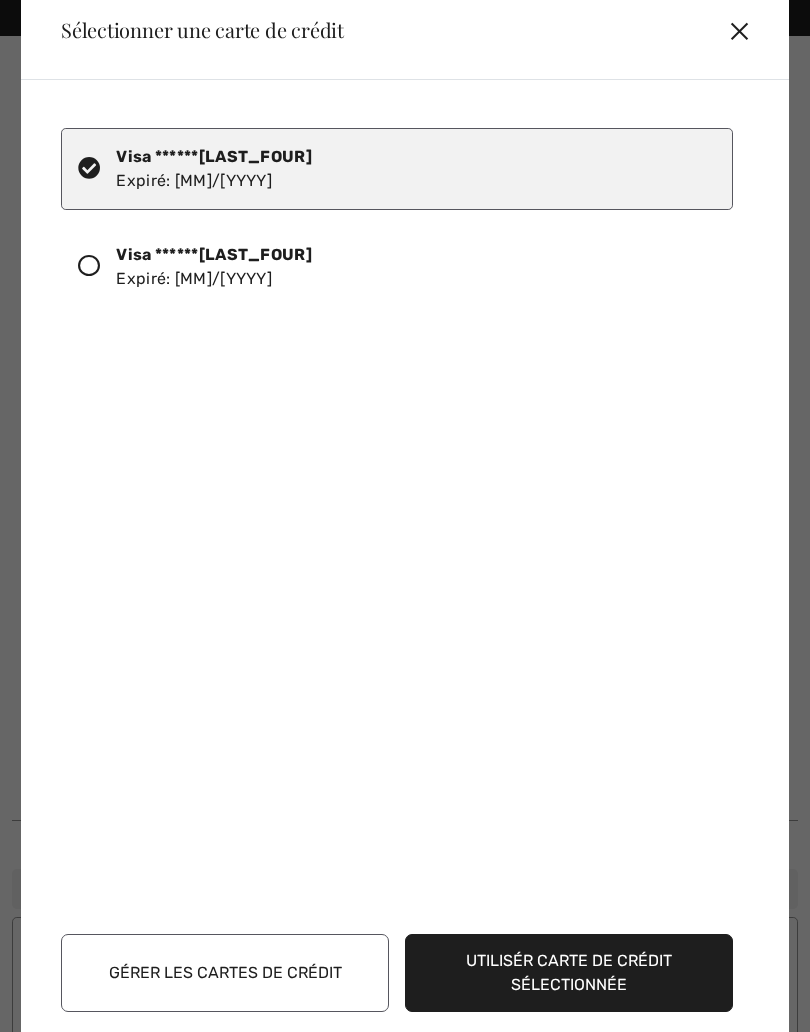 click on "Utilisér carte de crédit sélectionnée" at bounding box center (569, 973) 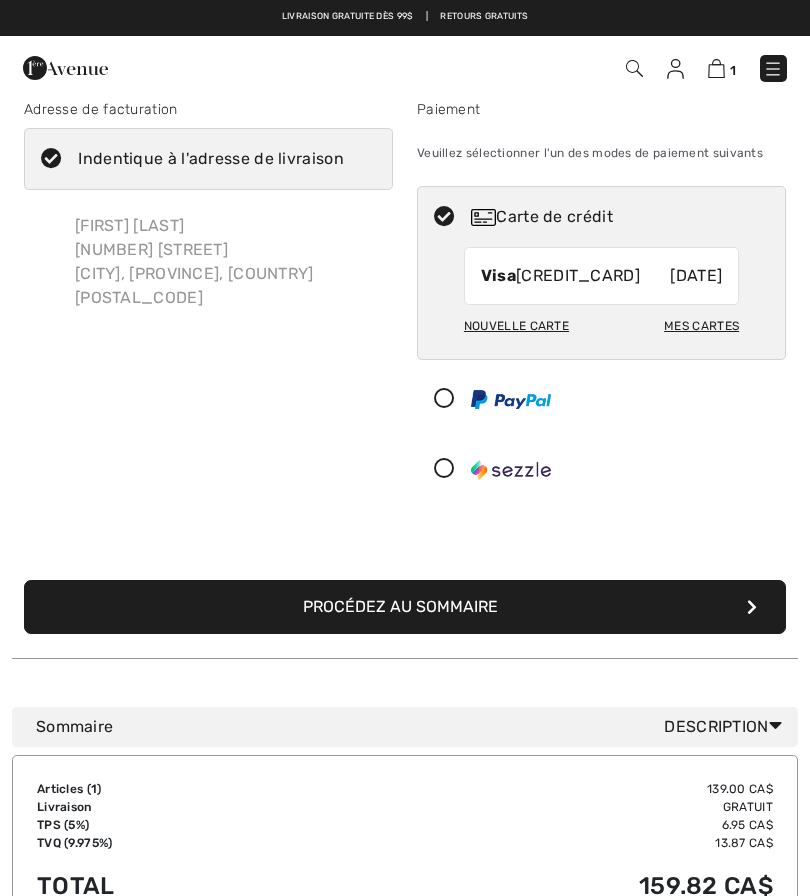 scroll, scrollTop: 0, scrollLeft: 0, axis: both 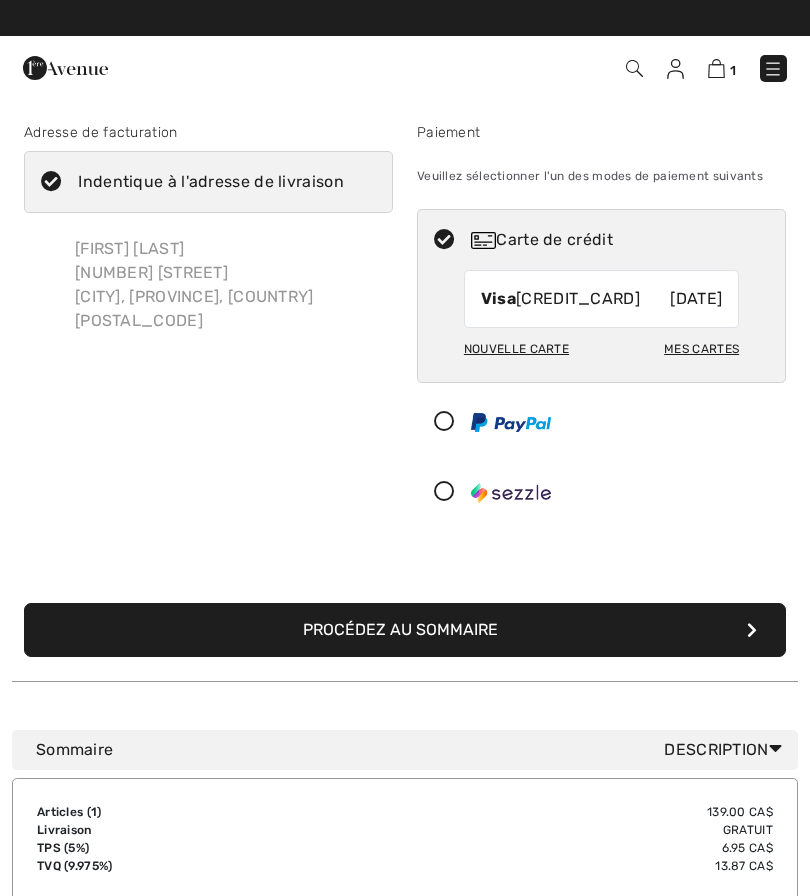click on "Procédez au sommaire" at bounding box center (405, 630) 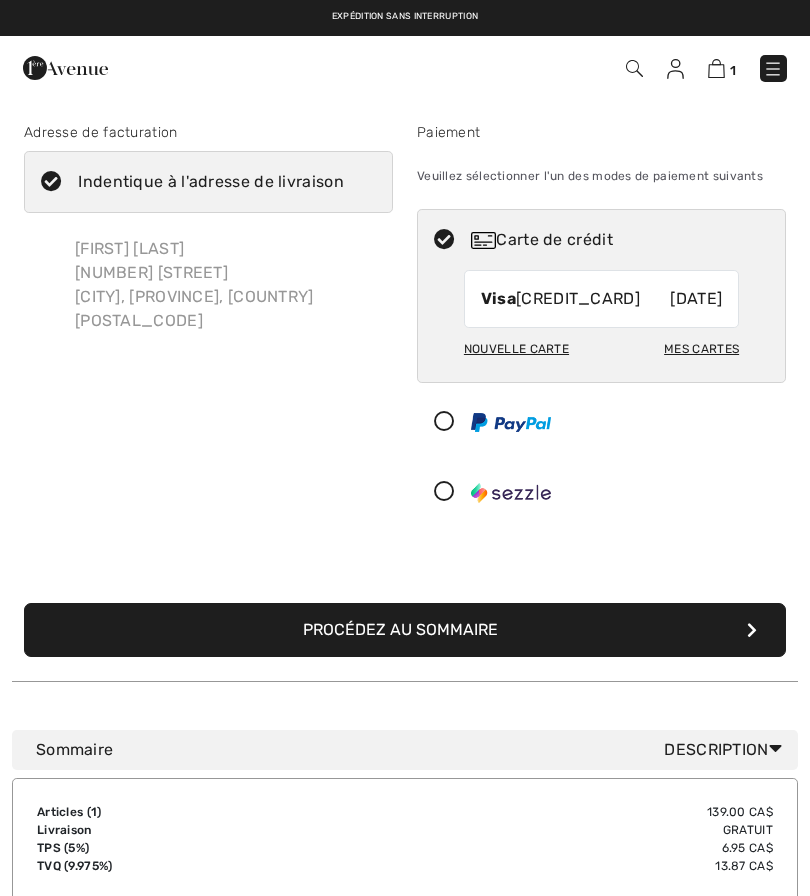 click at bounding box center [752, 630] 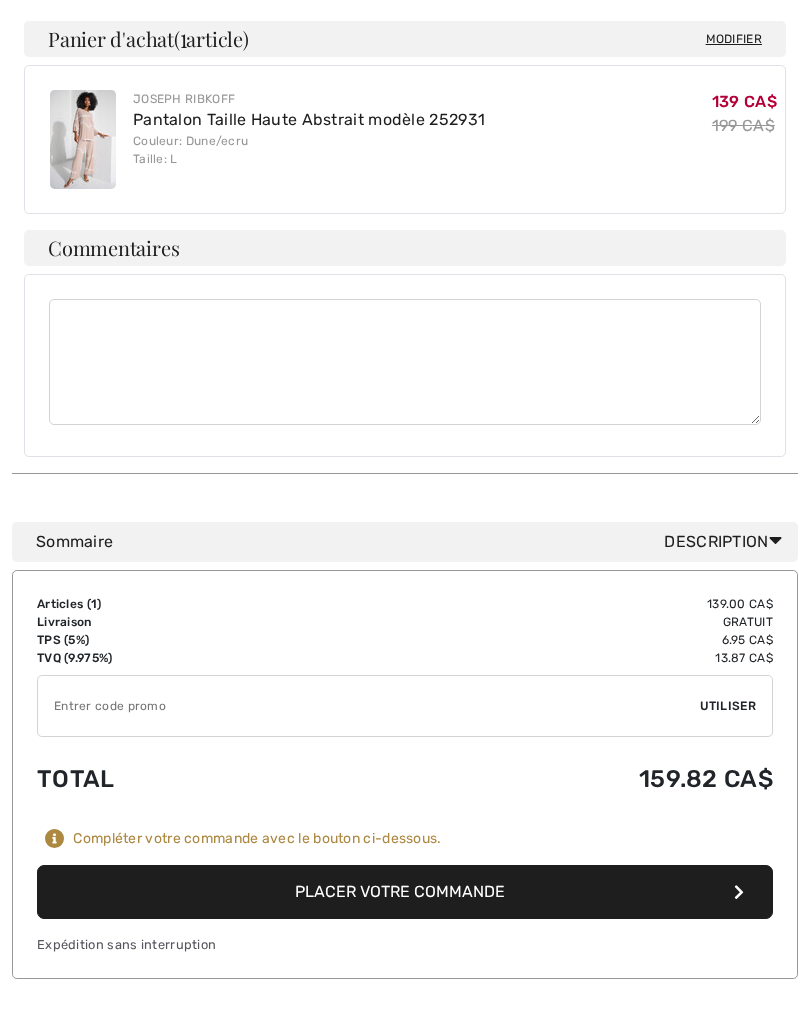 scroll, scrollTop: 589, scrollLeft: 0, axis: vertical 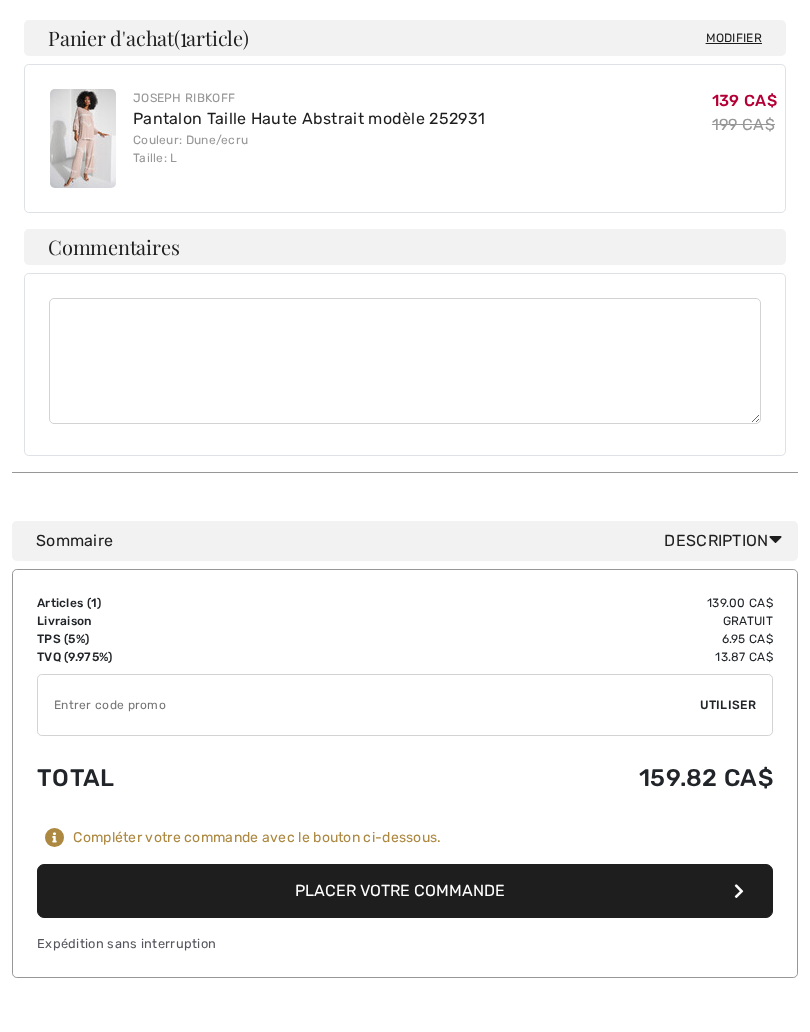 click on "Placer votre commande" at bounding box center (405, 891) 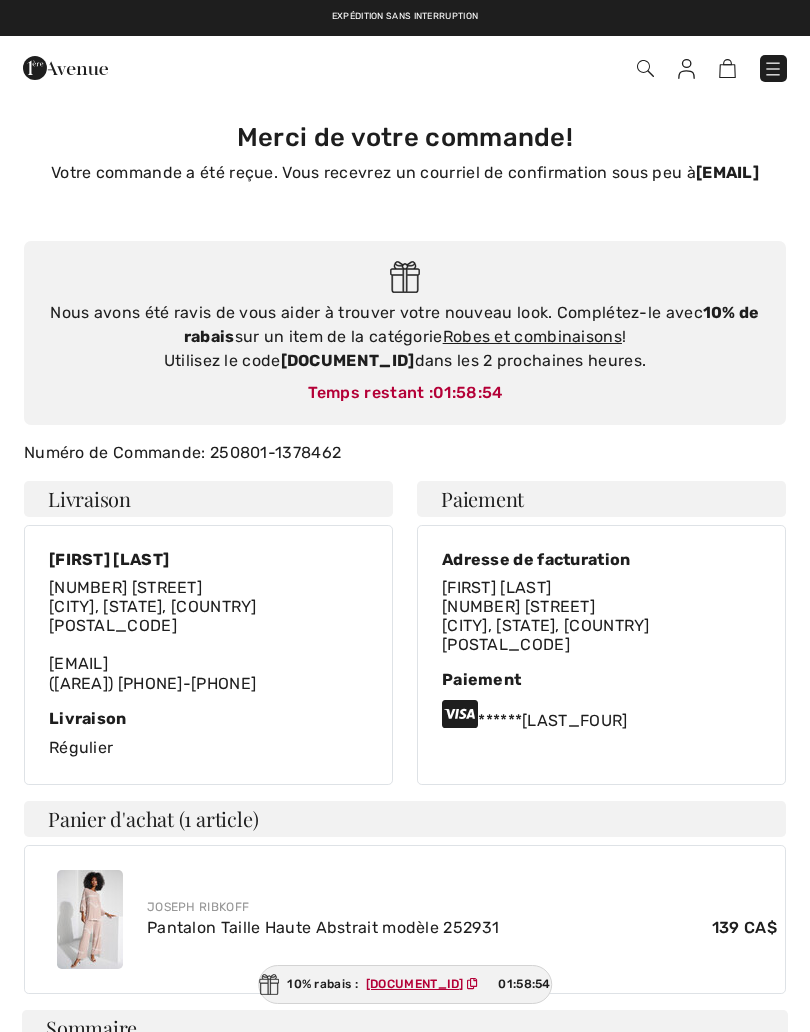 checkbox on "true" 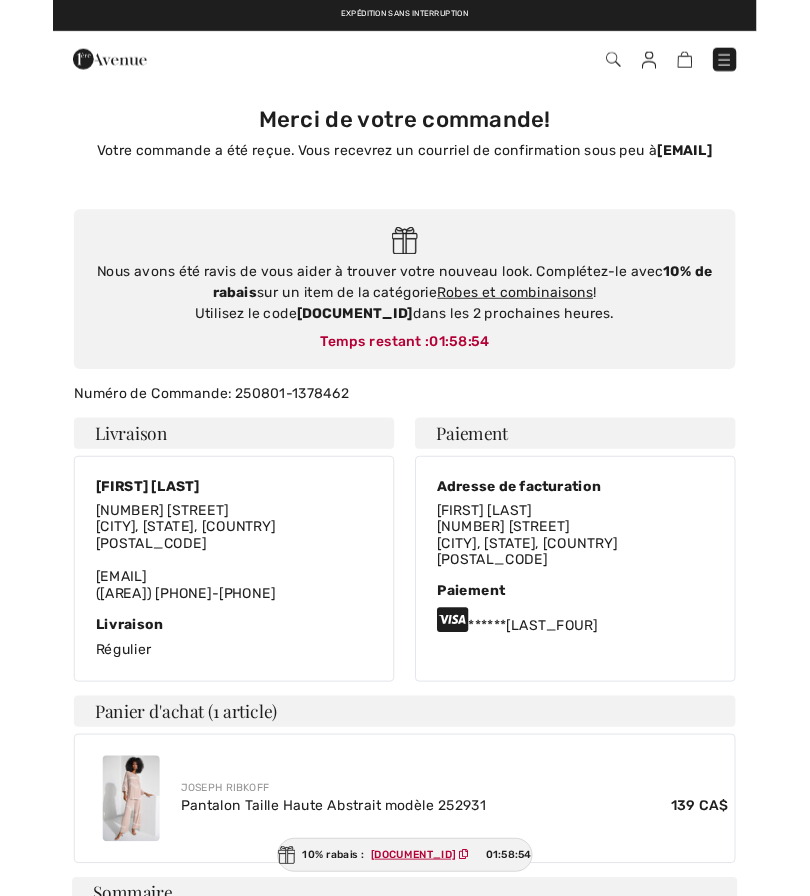 scroll, scrollTop: 0, scrollLeft: 0, axis: both 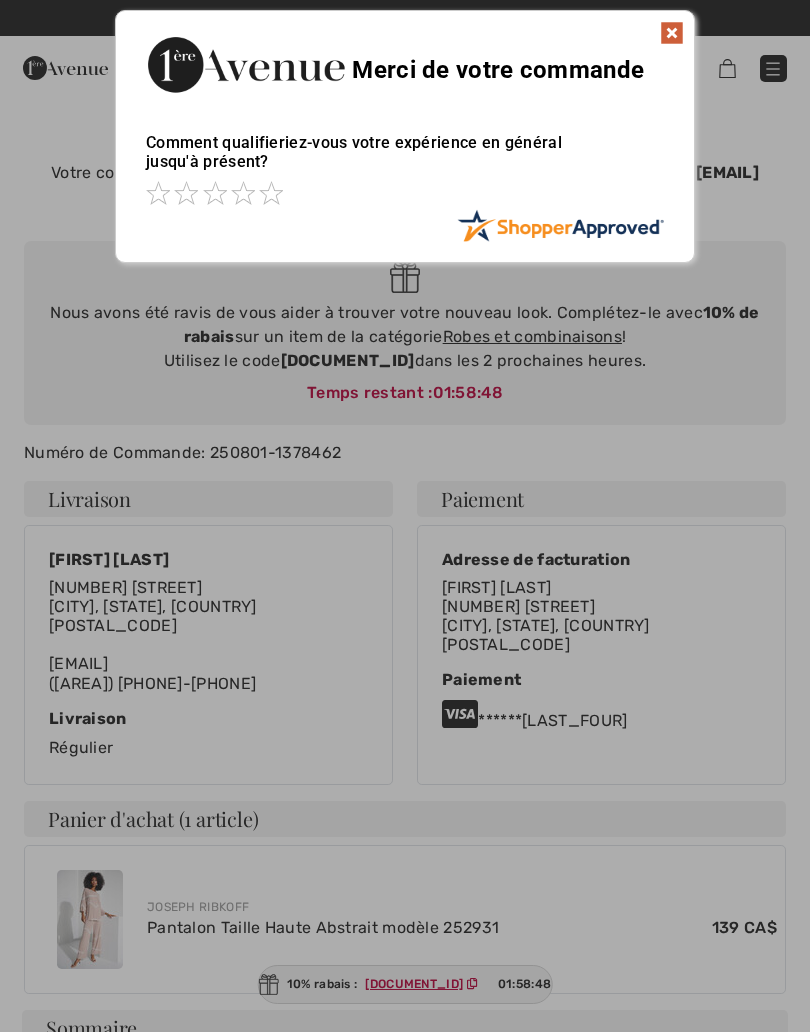 click at bounding box center (672, 33) 